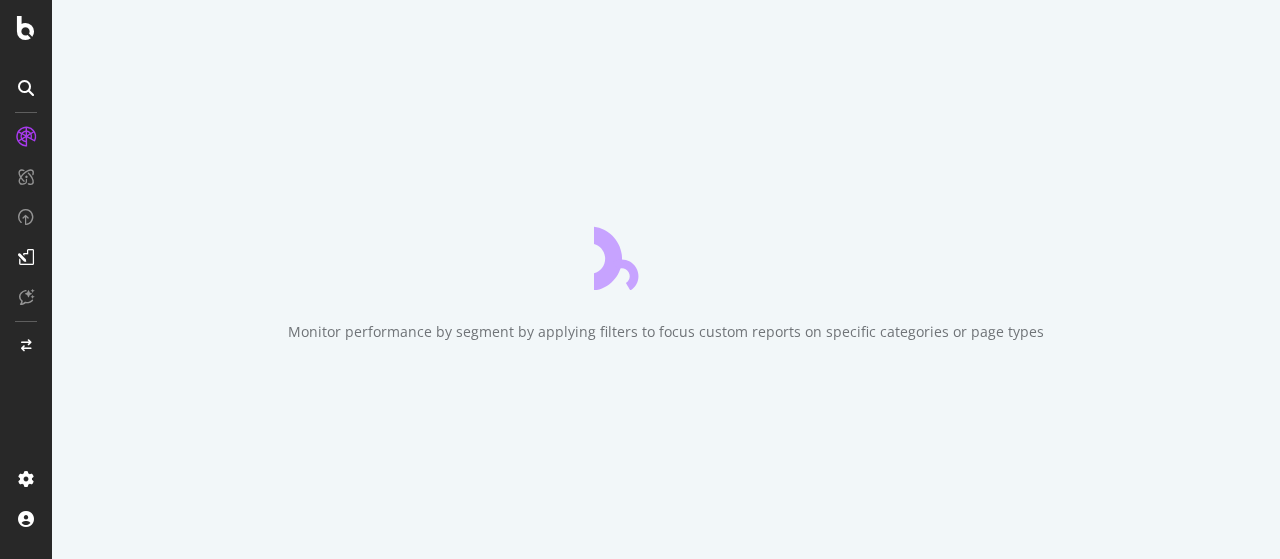 scroll, scrollTop: 0, scrollLeft: 0, axis: both 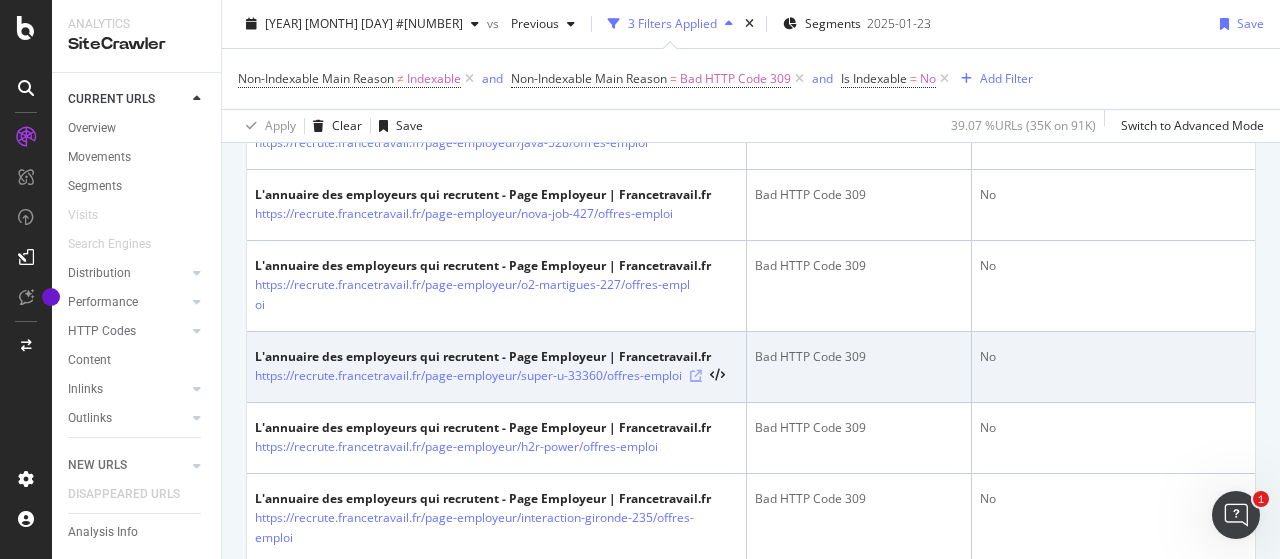 click at bounding box center [696, 376] 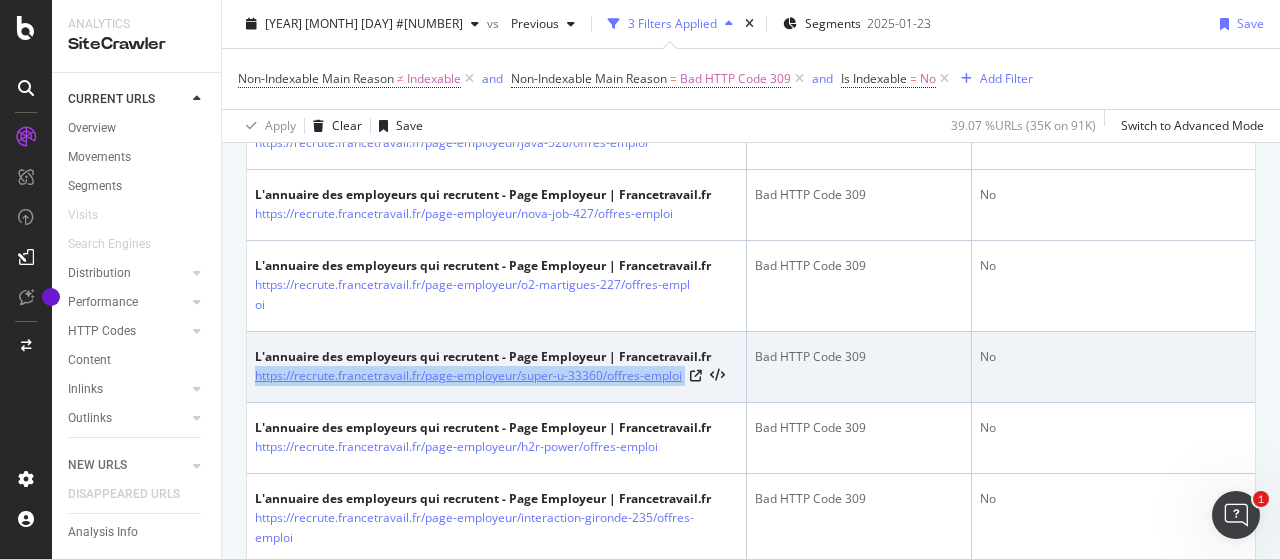 drag, startPoint x: 687, startPoint y: 403, endPoint x: 255, endPoint y: 399, distance: 432.01852 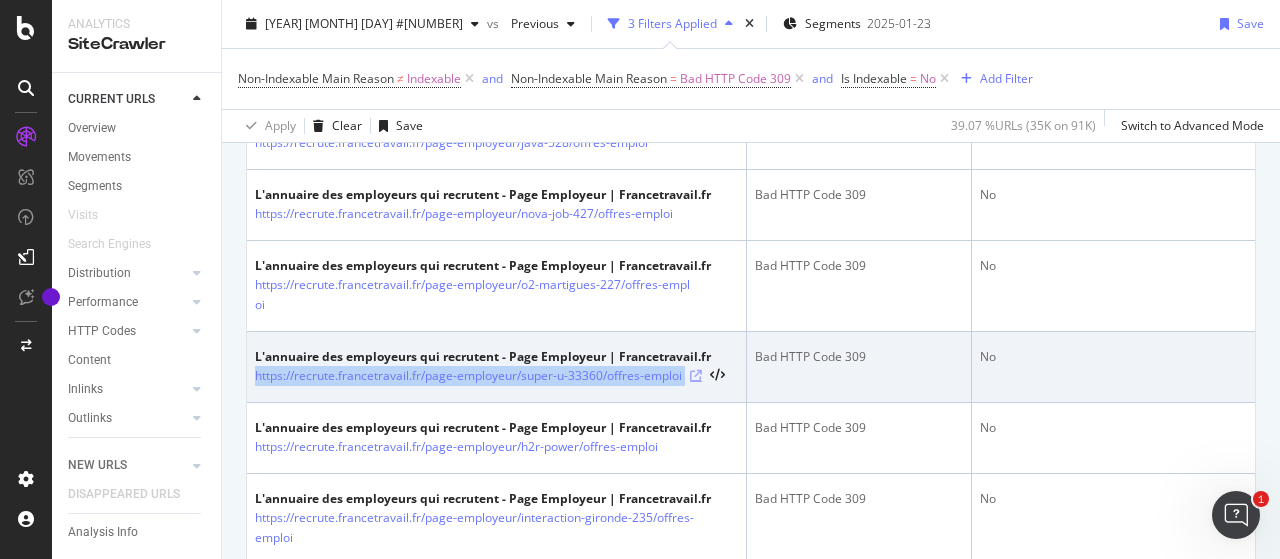 click at bounding box center (696, 376) 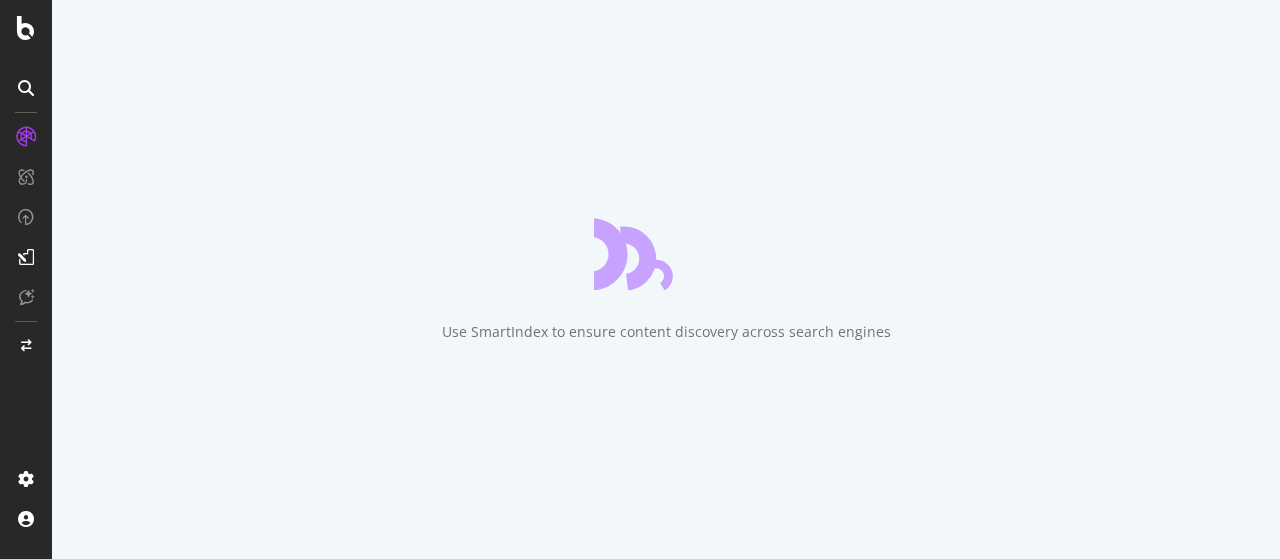 scroll, scrollTop: 0, scrollLeft: 0, axis: both 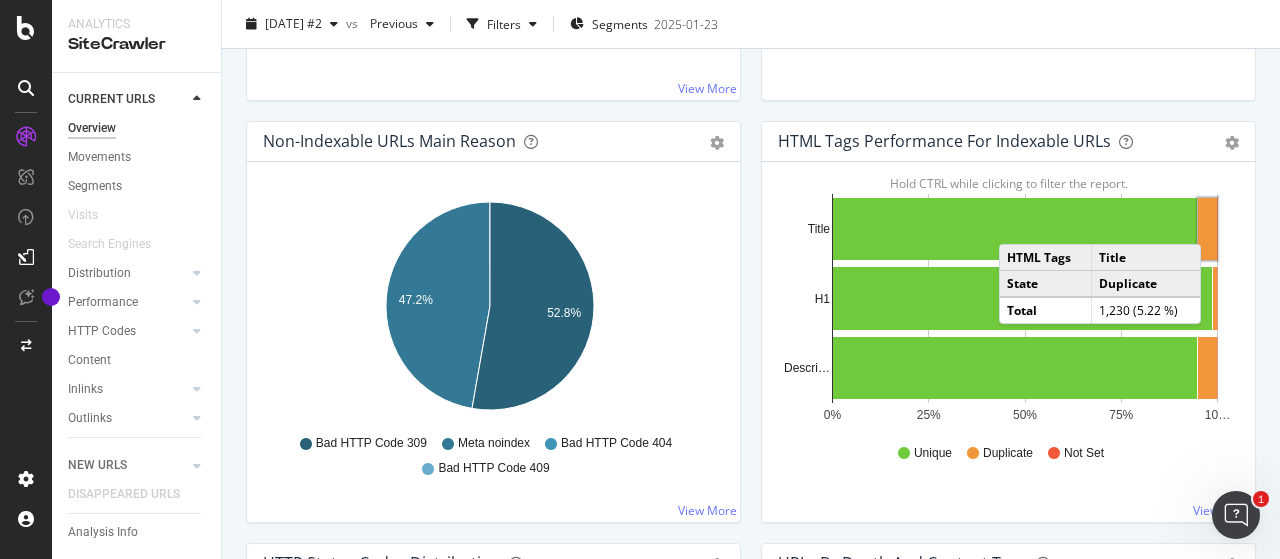 click 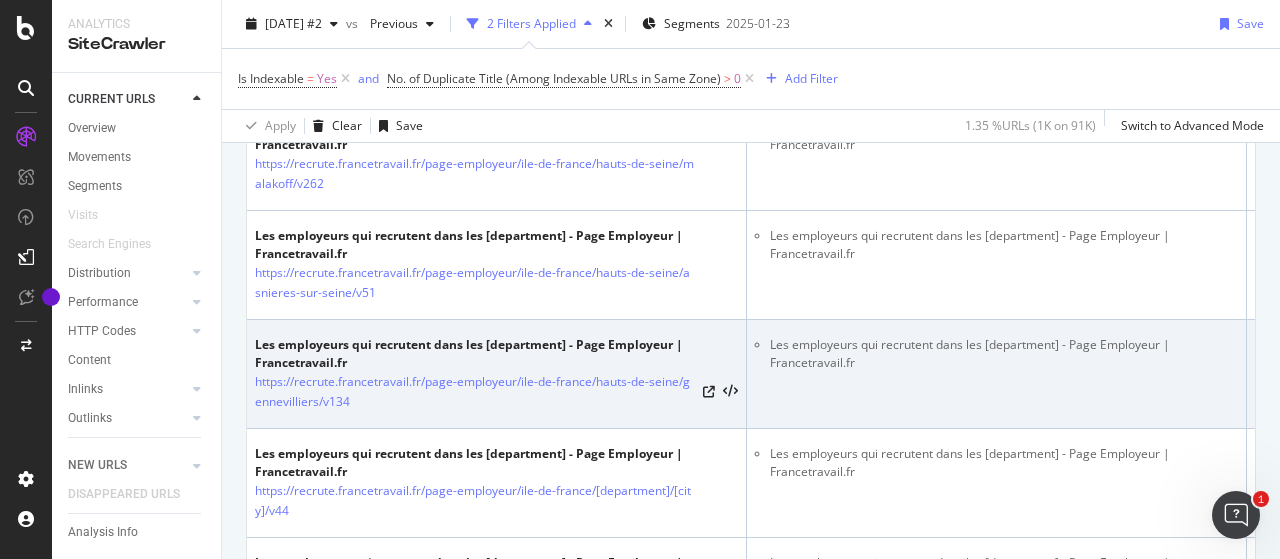scroll, scrollTop: 1200, scrollLeft: 0, axis: vertical 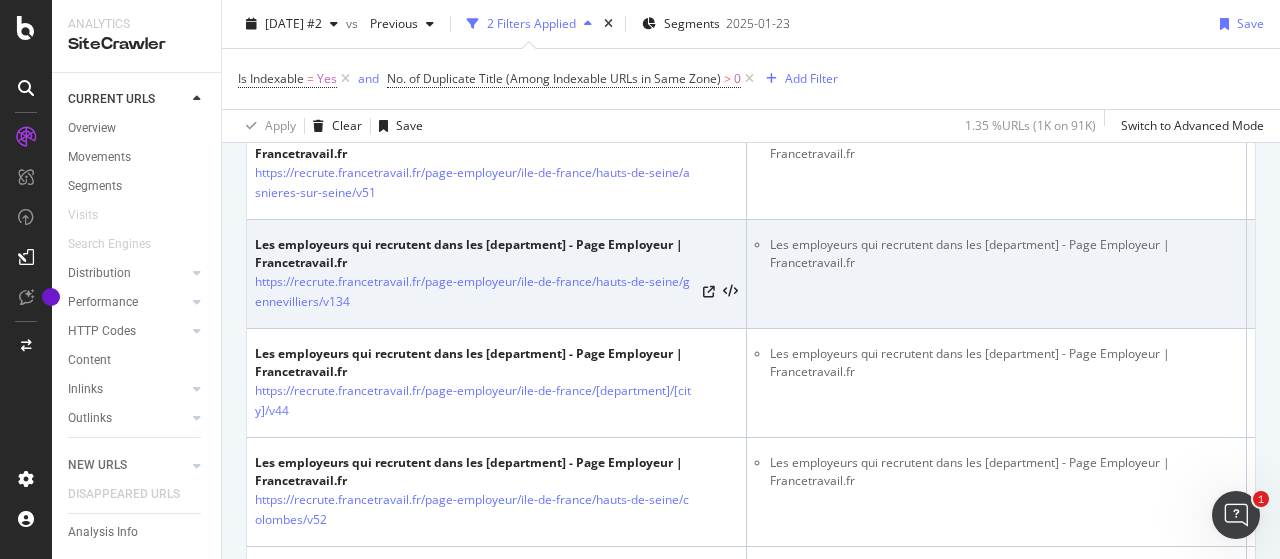 drag, startPoint x: 849, startPoint y: 394, endPoint x: 771, endPoint y: 227, distance: 184.31766 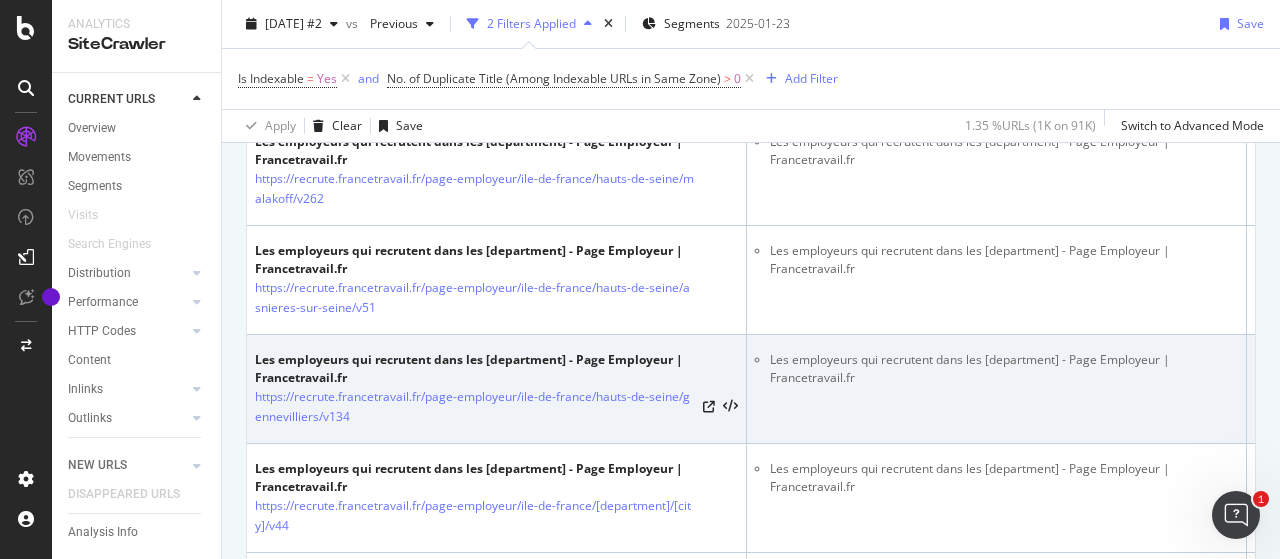 scroll, scrollTop: 1000, scrollLeft: 0, axis: vertical 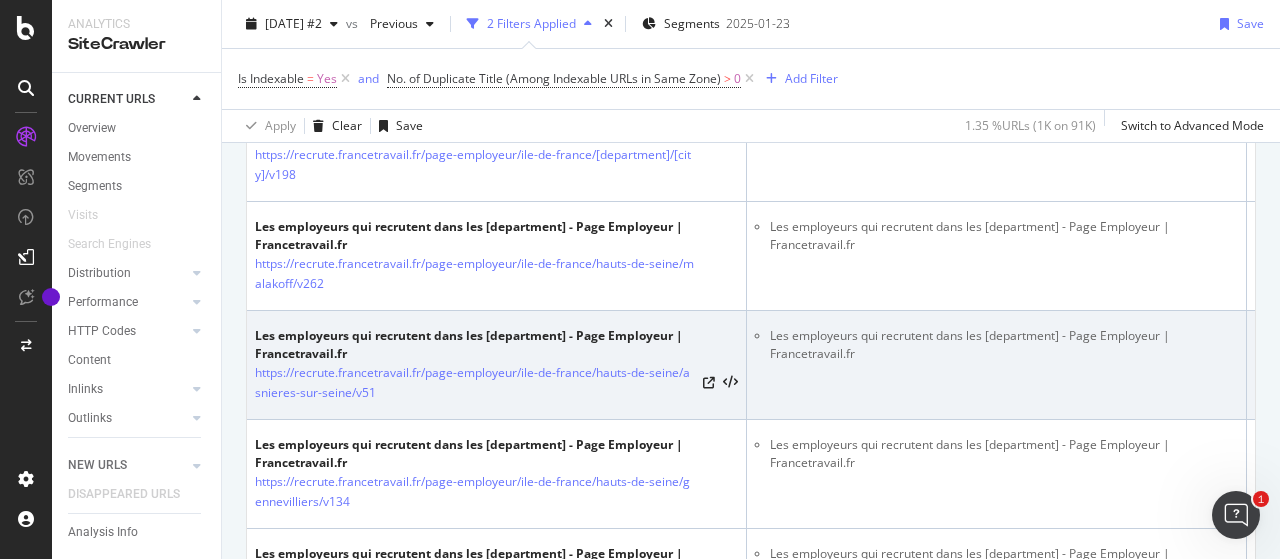 click on "Les employeurs qui recrutent dans les [department] - Page Employeur | Francetravail.fr" at bounding box center (1004, 345) 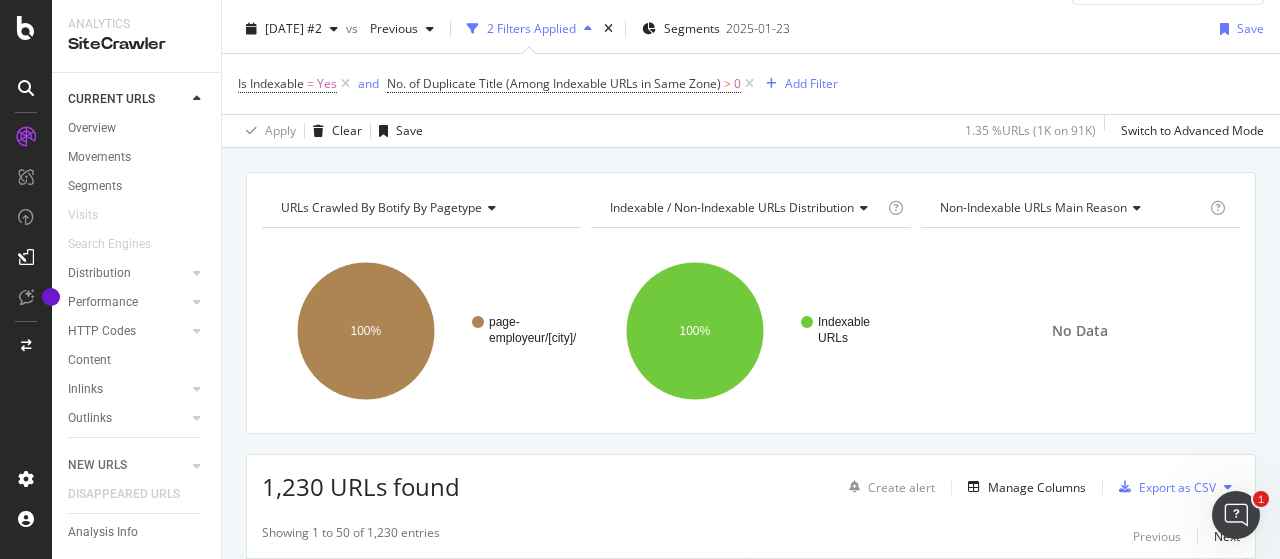 scroll, scrollTop: 0, scrollLeft: 0, axis: both 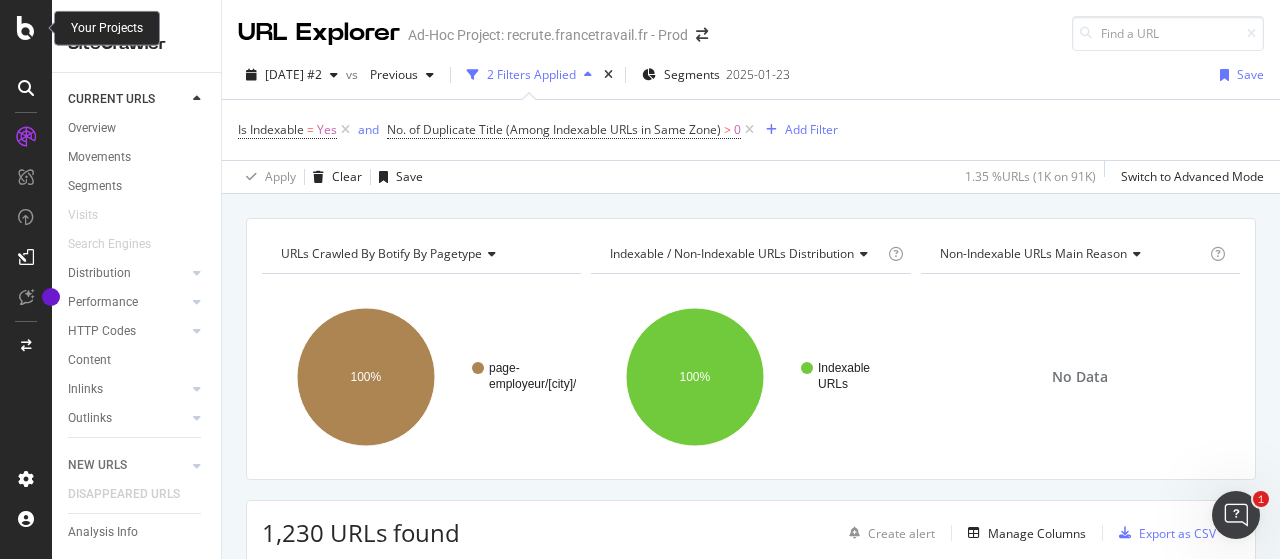 click at bounding box center [26, 28] 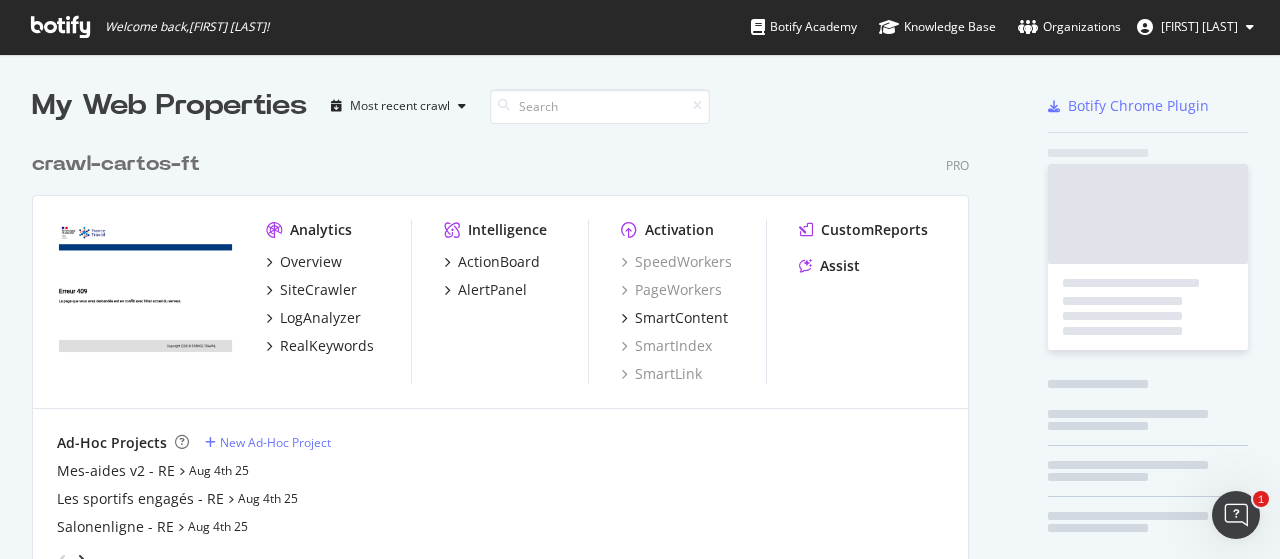scroll, scrollTop: 100, scrollLeft: 0, axis: vertical 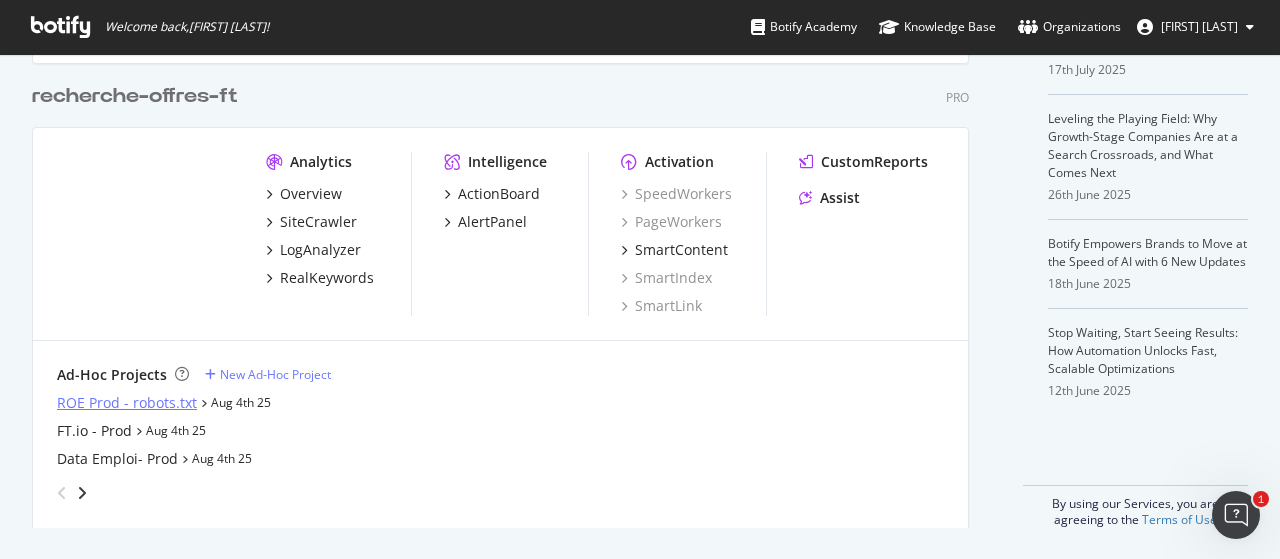click on "ROE Prod - robots.txt" at bounding box center [127, 403] 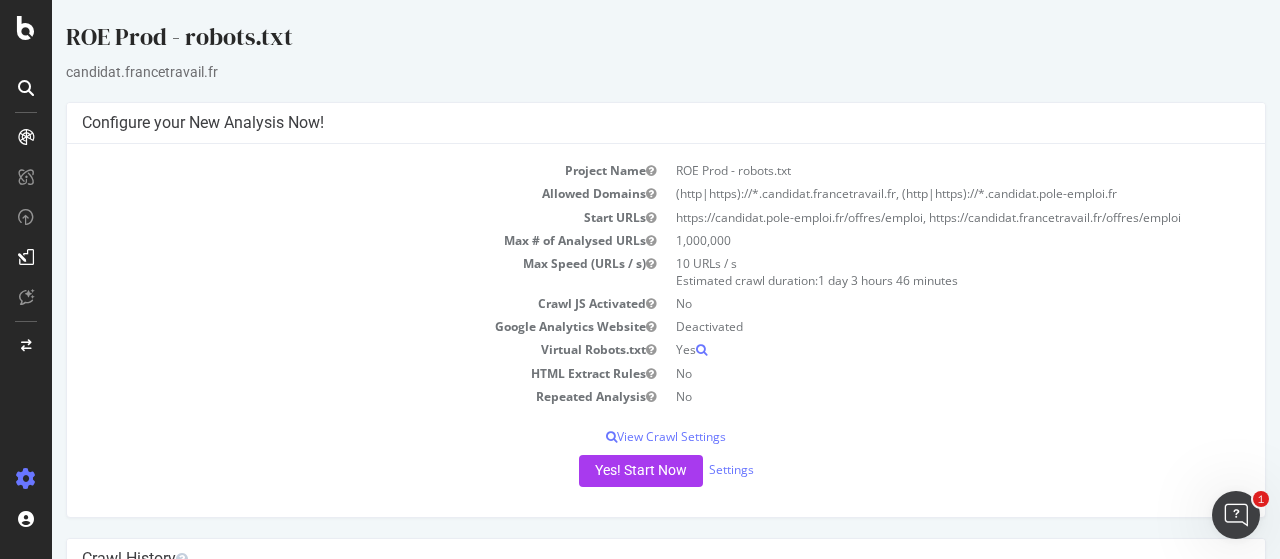 scroll, scrollTop: 284, scrollLeft: 0, axis: vertical 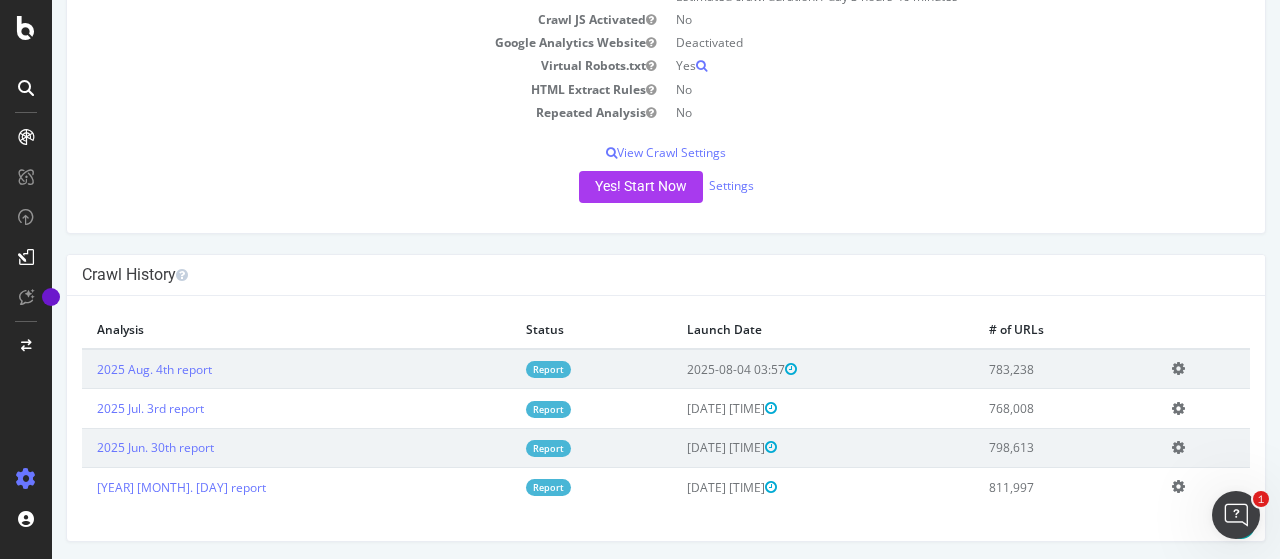 click on "2025 Aug. 4th
report" at bounding box center (296, 369) 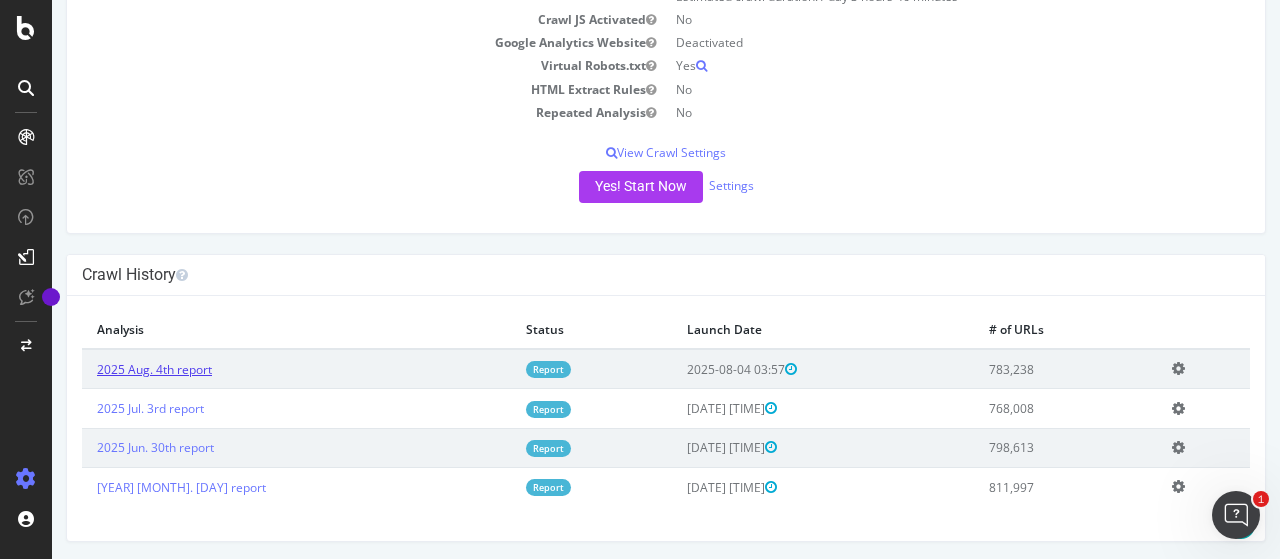 click on "2025 Aug. 4th
report" at bounding box center (154, 369) 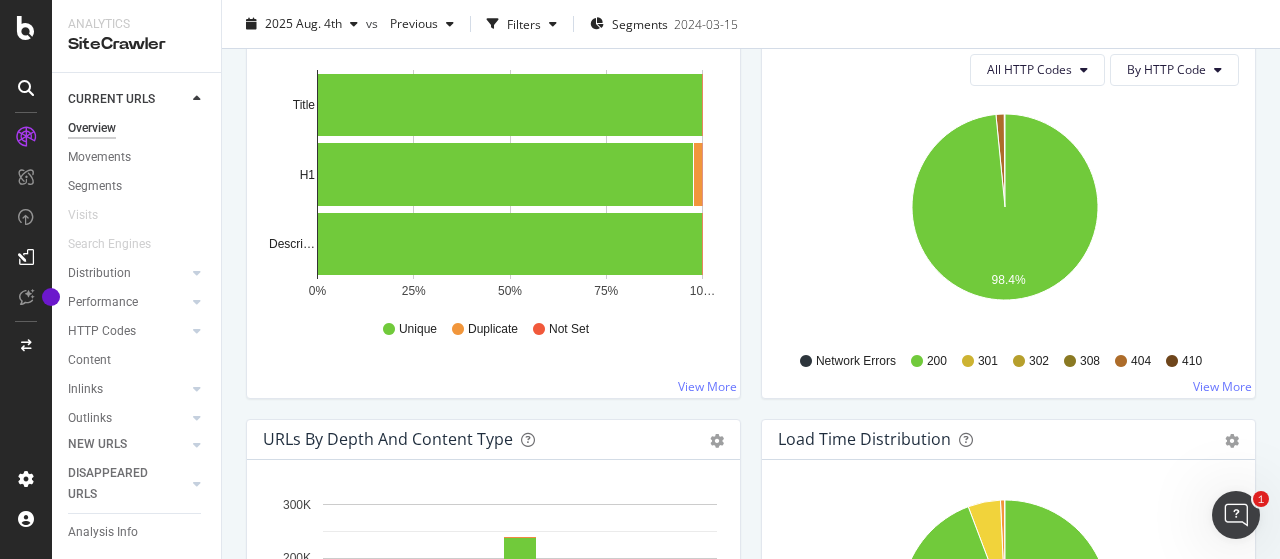 scroll, scrollTop: 900, scrollLeft: 0, axis: vertical 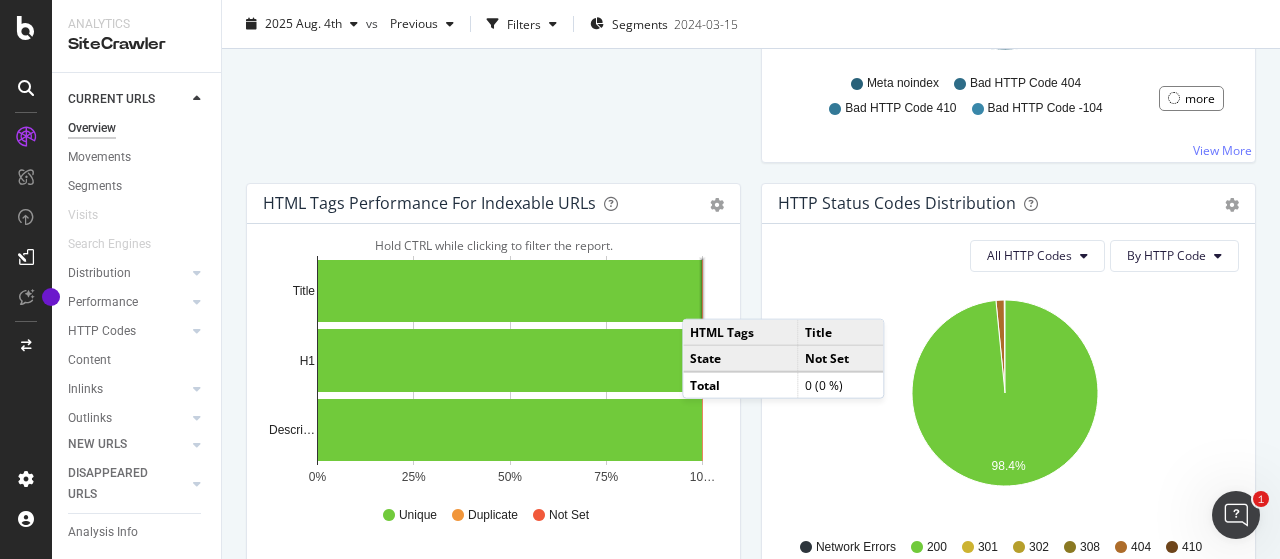 click 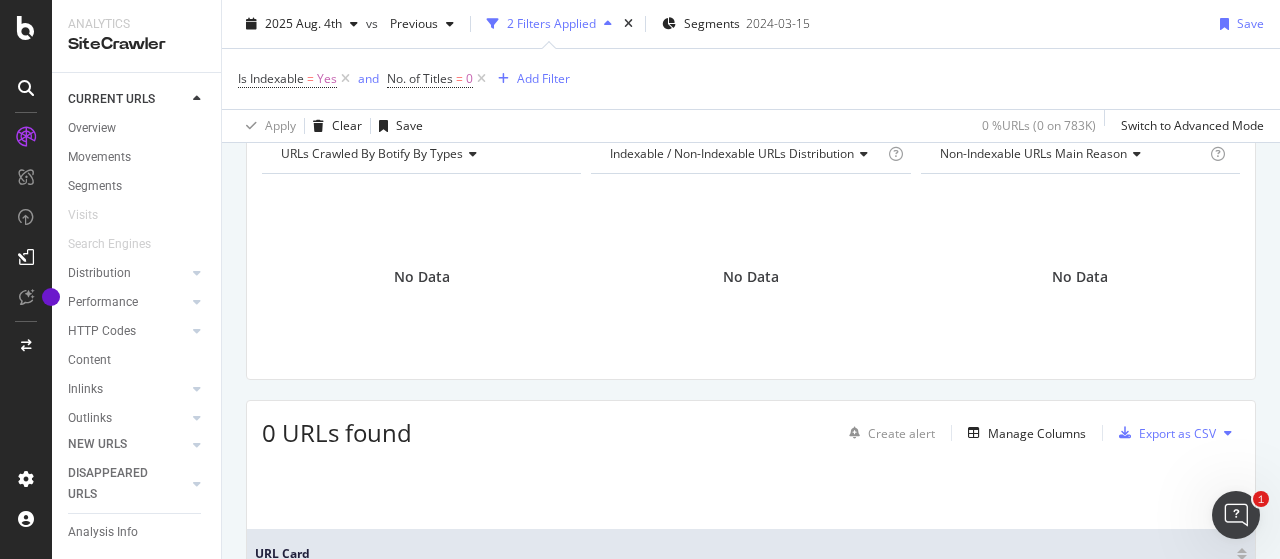 scroll, scrollTop: 0, scrollLeft: 0, axis: both 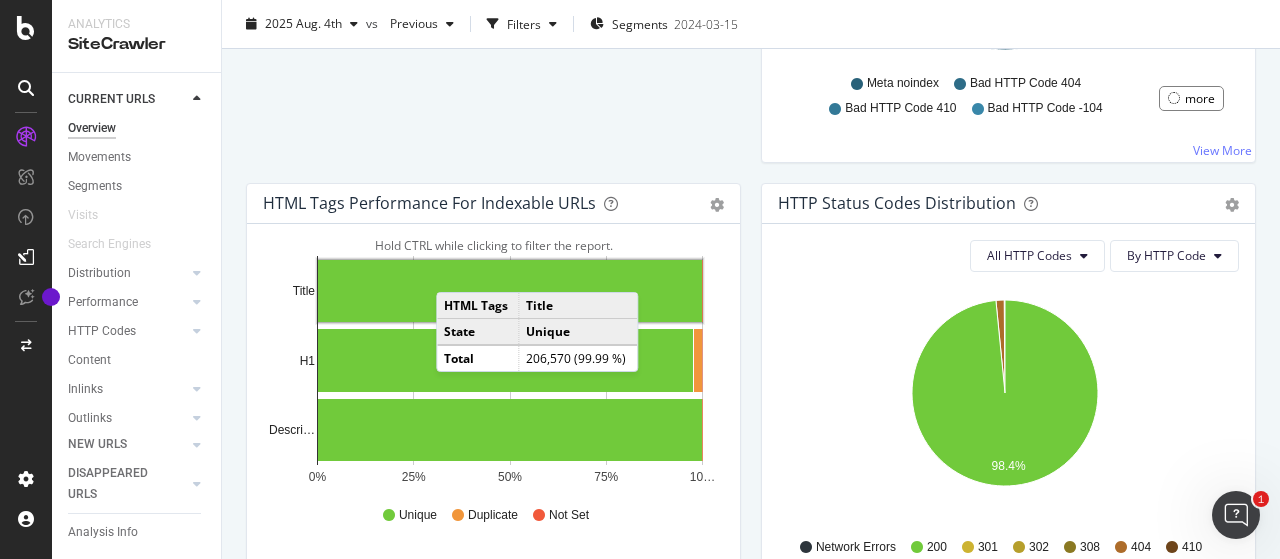 click 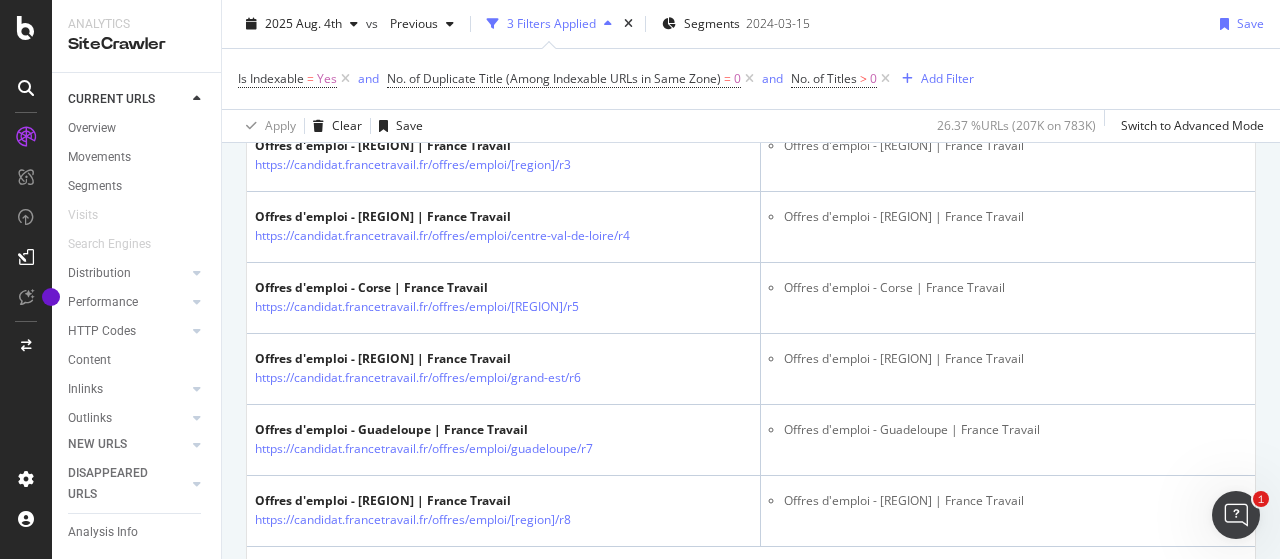 scroll, scrollTop: 3783, scrollLeft: 0, axis: vertical 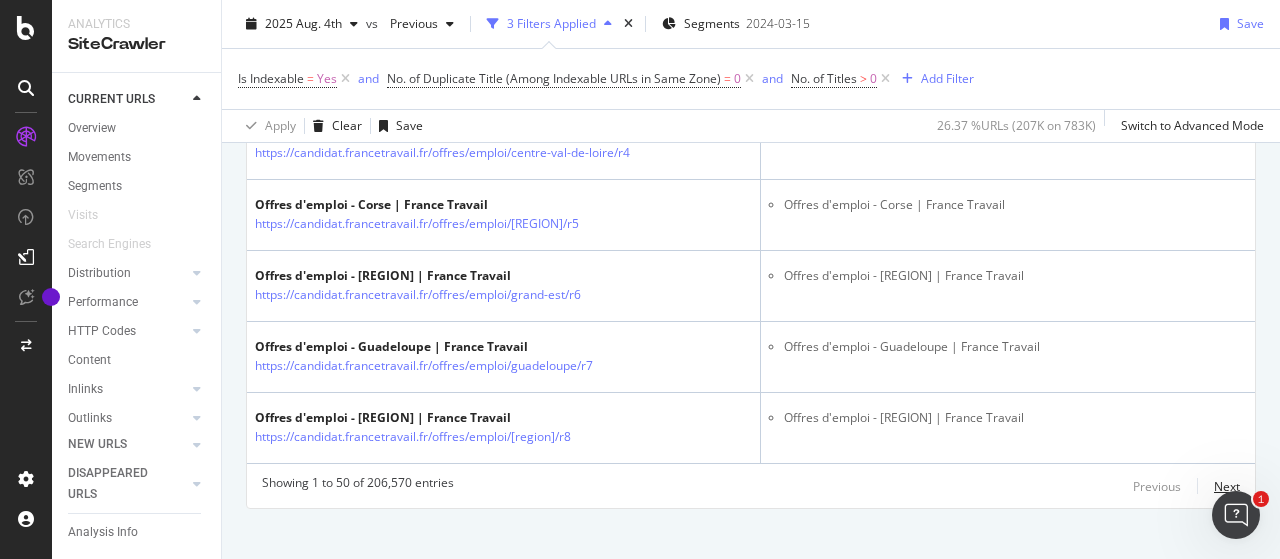 click on "Next" at bounding box center (1227, 486) 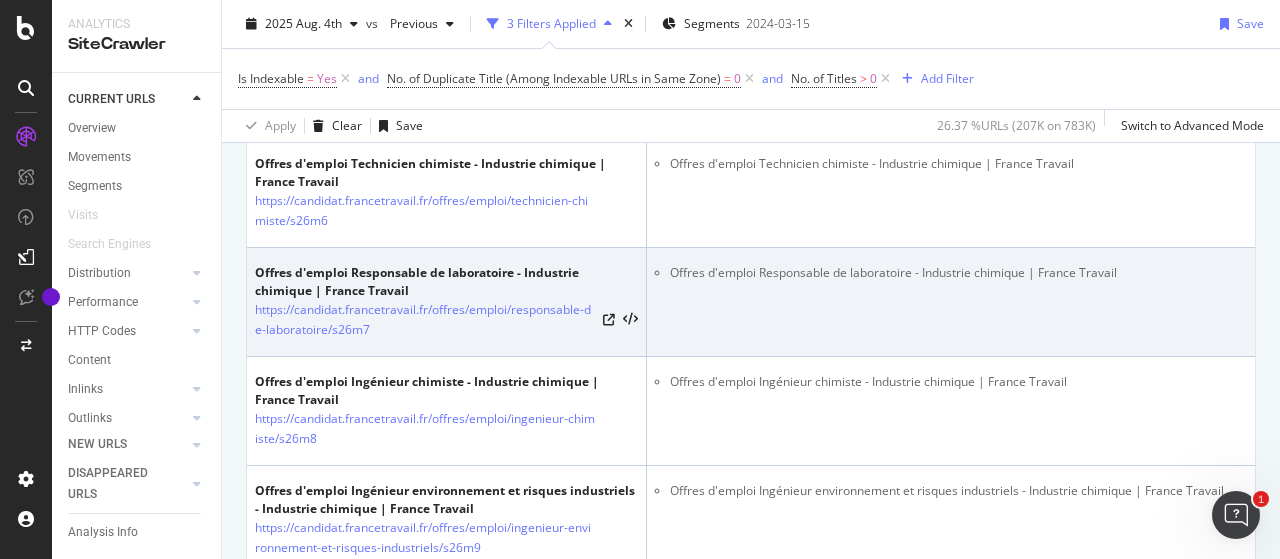 scroll, scrollTop: 3583, scrollLeft: 0, axis: vertical 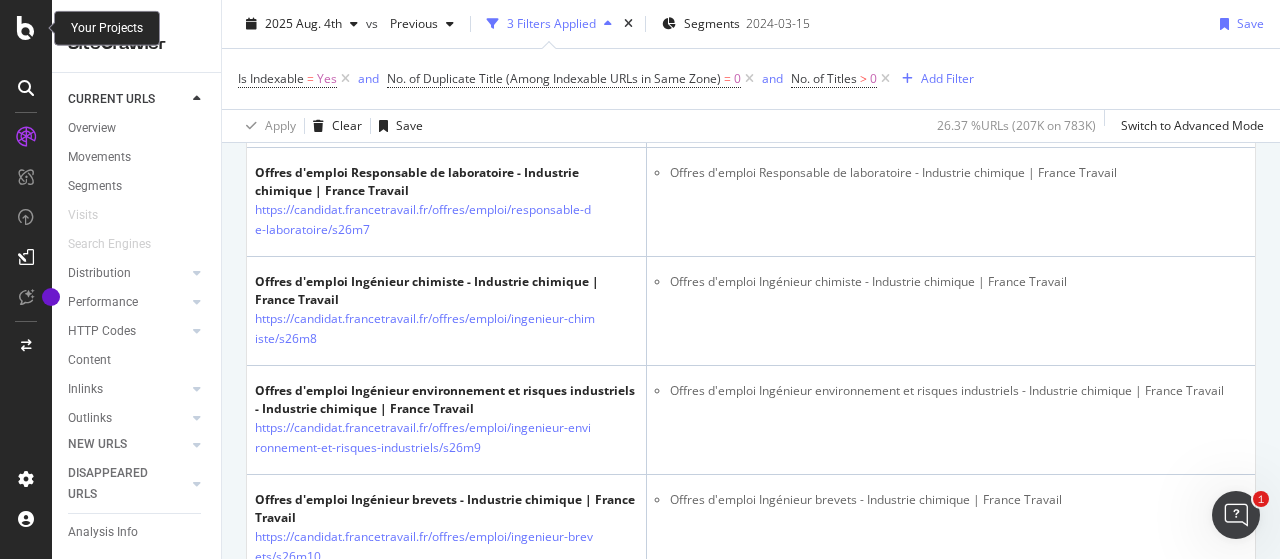 click at bounding box center (26, 28) 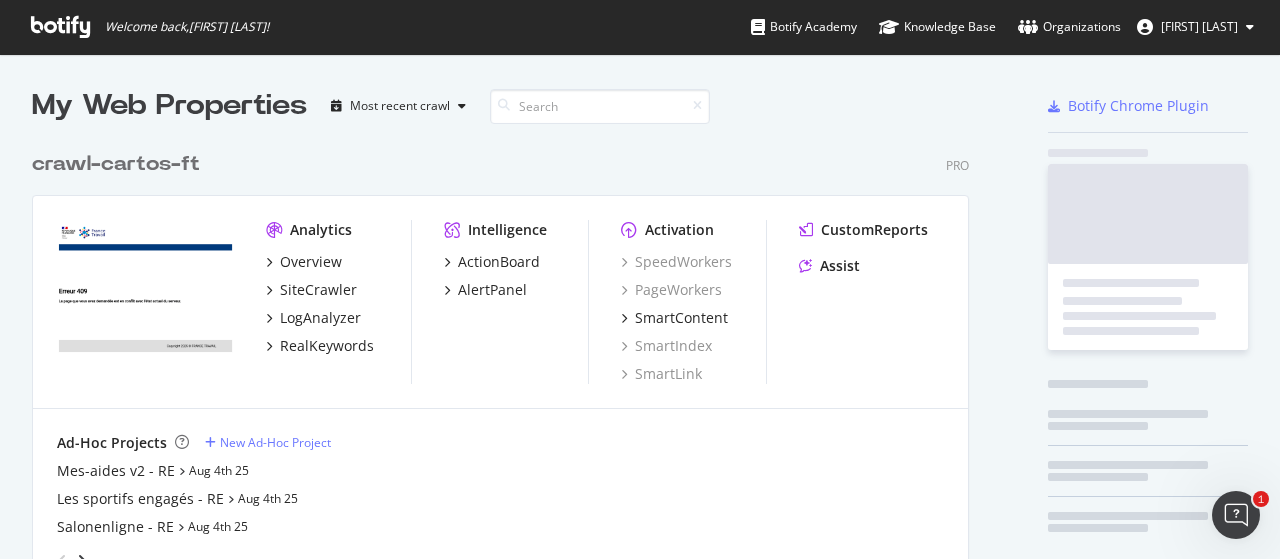 scroll, scrollTop: 16, scrollLeft: 16, axis: both 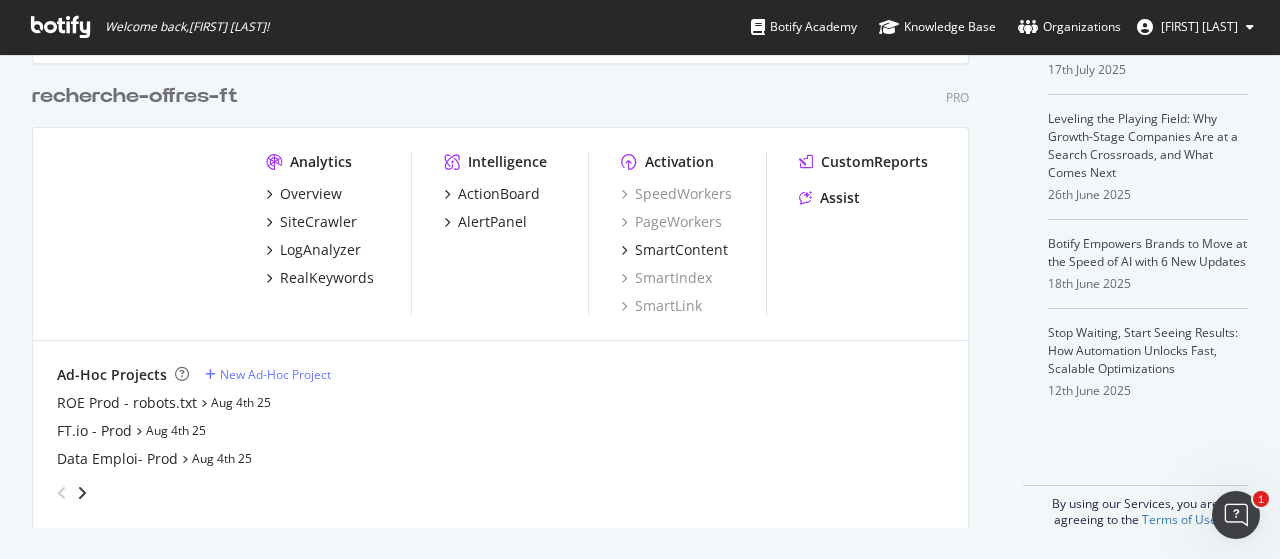 click at bounding box center (82, 493) 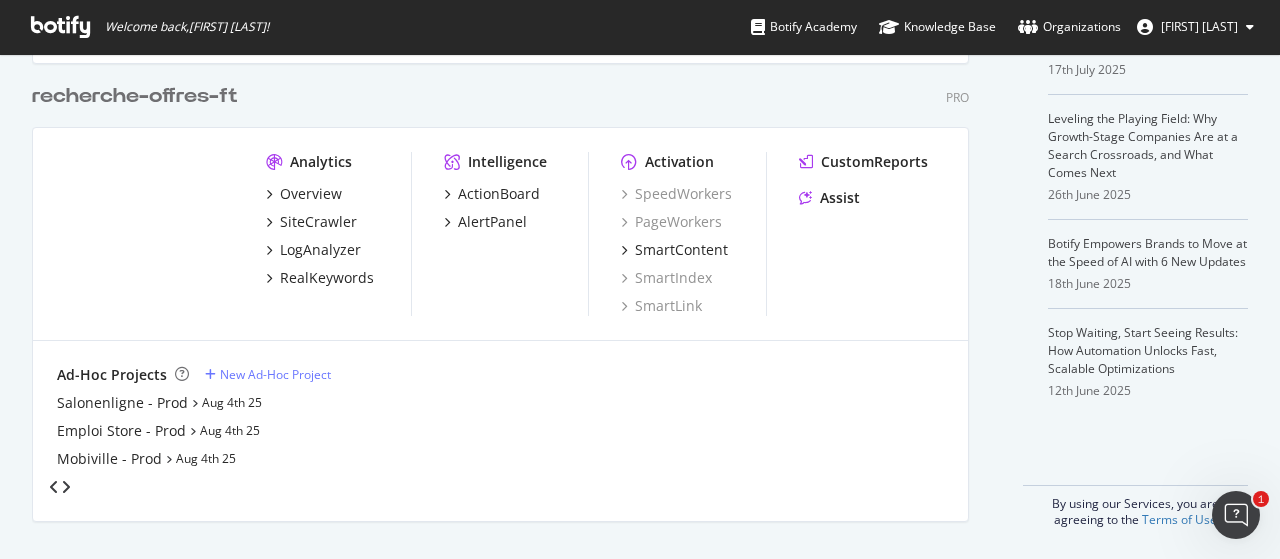 click at bounding box center [66, 487] 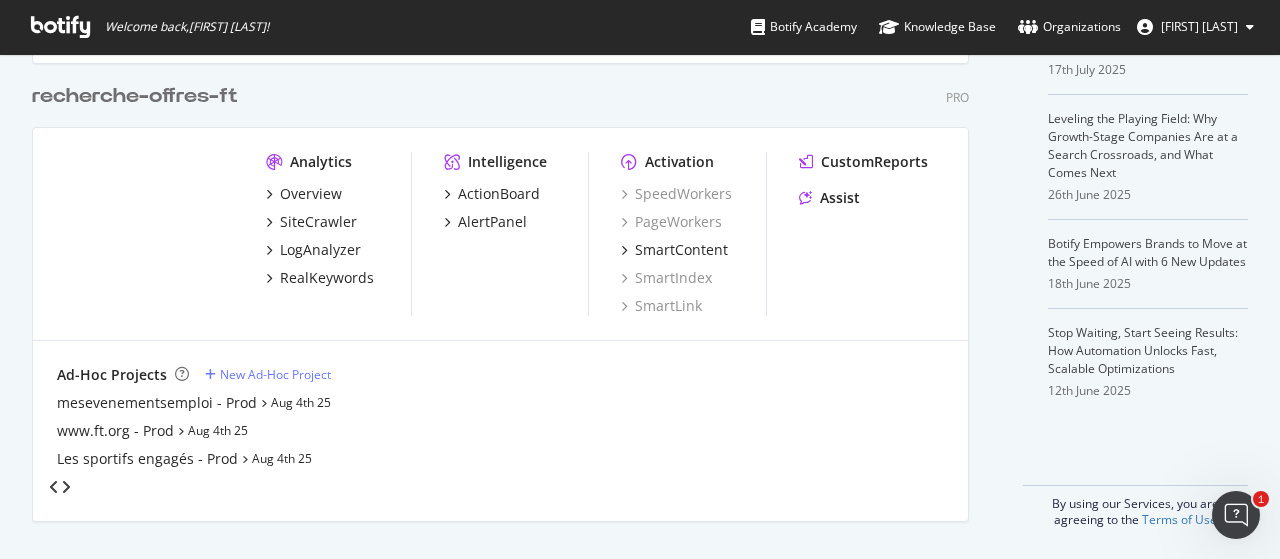 click at bounding box center [66, 487] 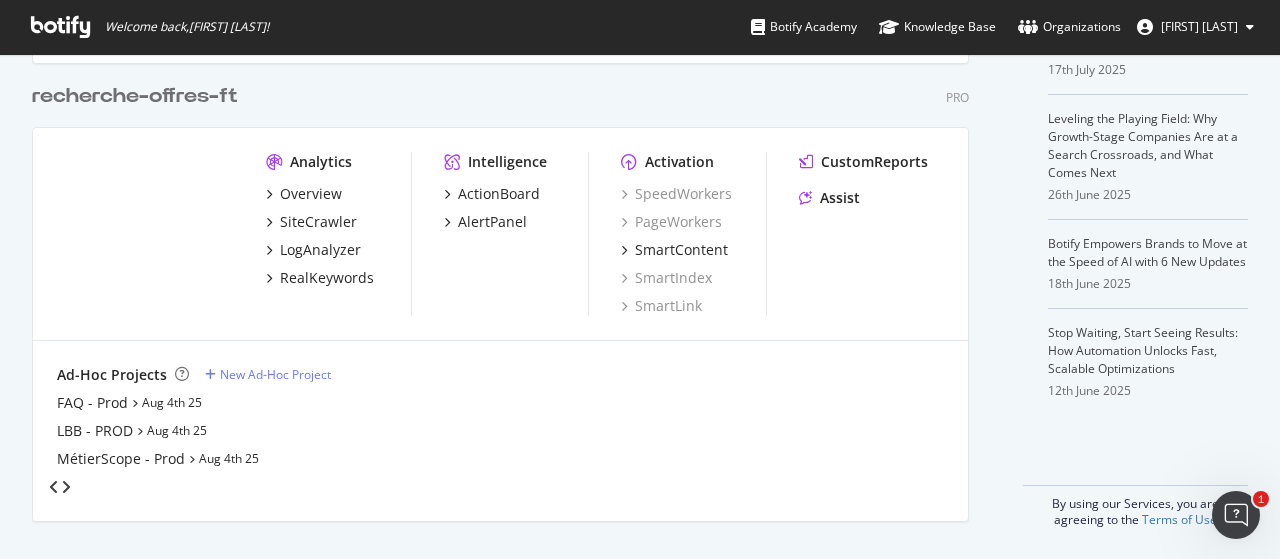 click at bounding box center [66, 487] 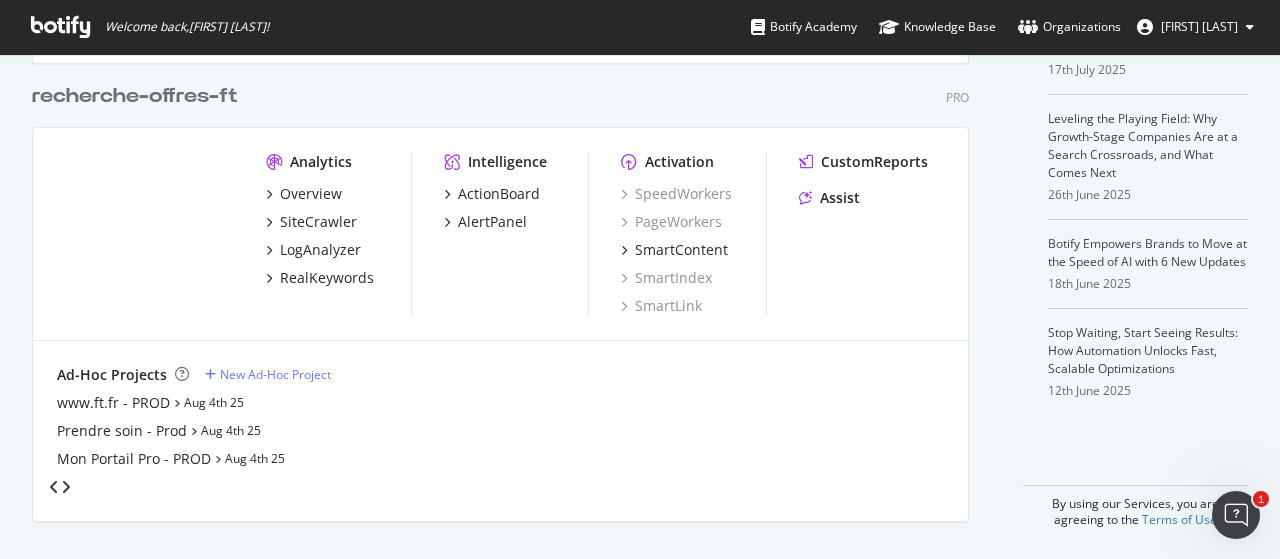 click at bounding box center [66, 487] 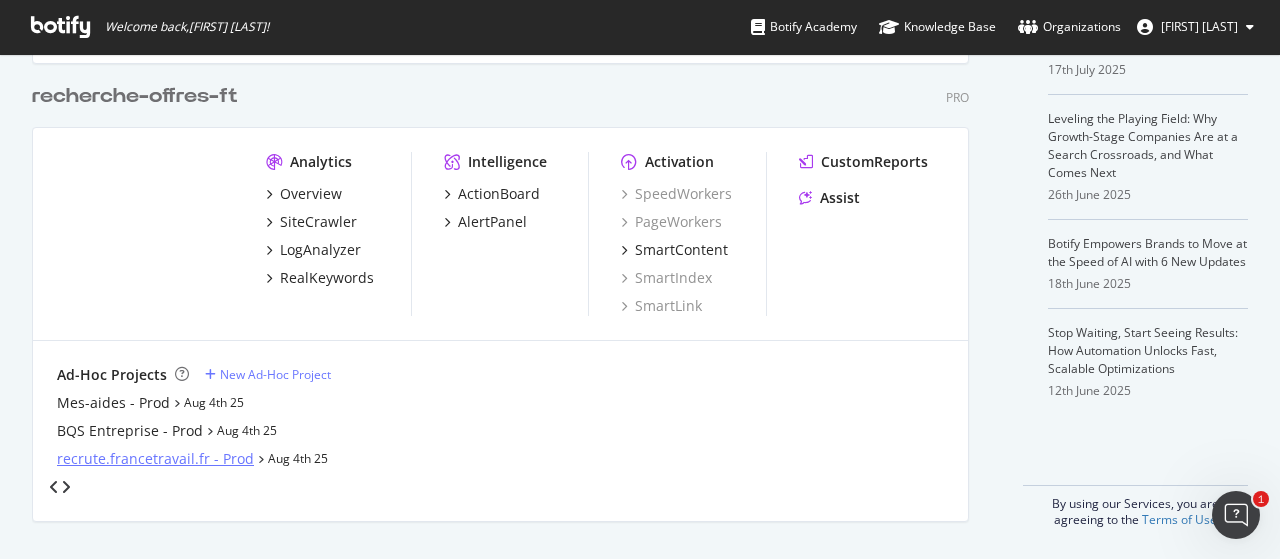 click on "recrute.francetravail.fr - Prod" at bounding box center [155, 459] 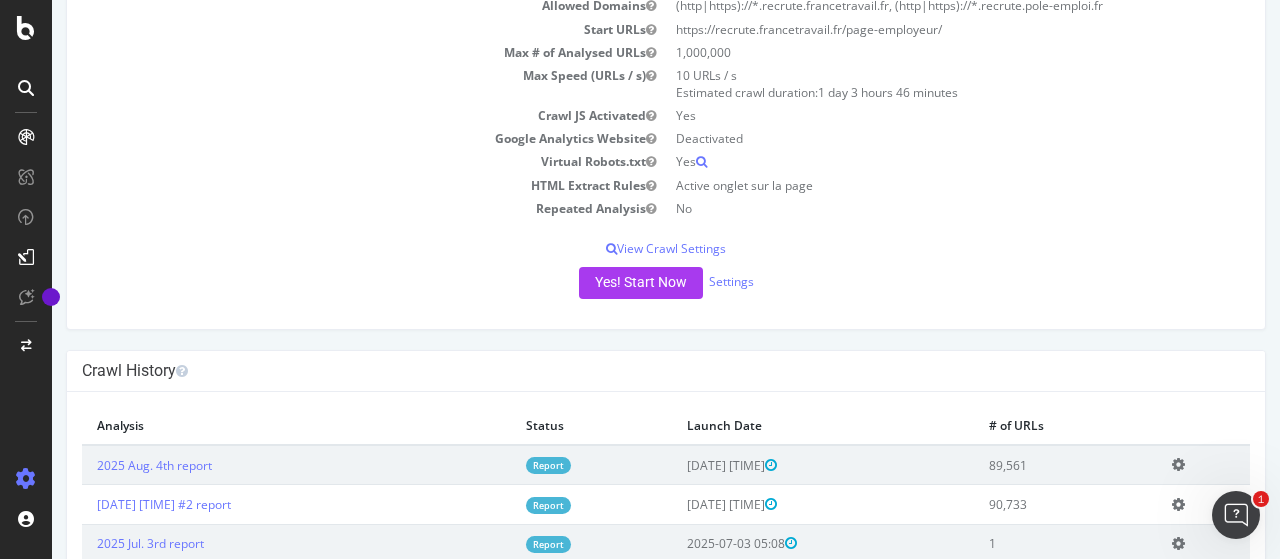 scroll, scrollTop: 284, scrollLeft: 0, axis: vertical 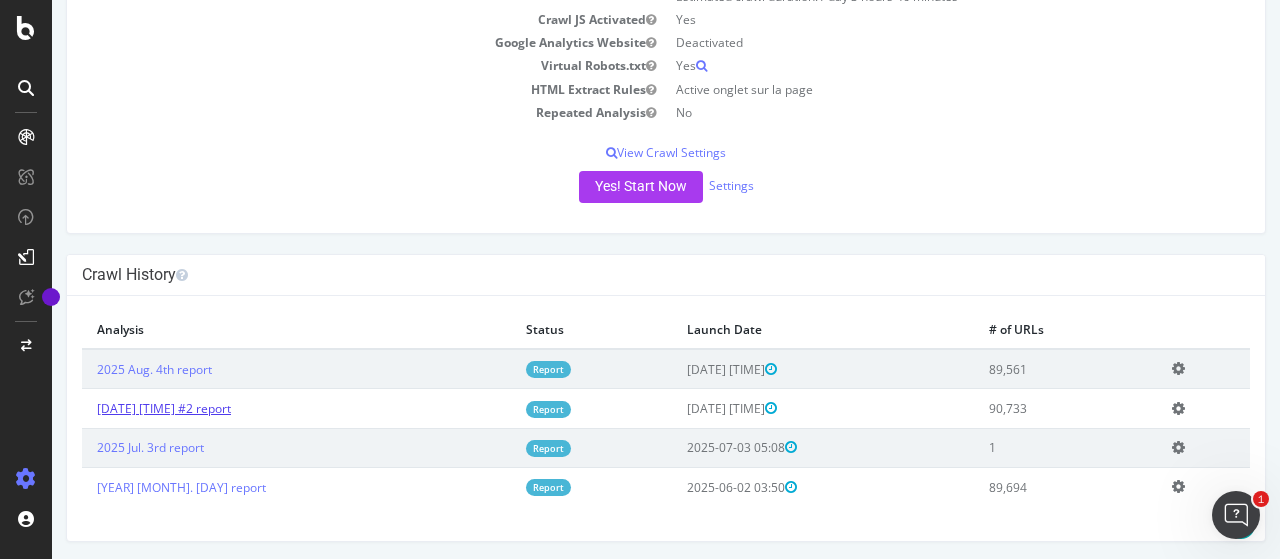 click on "[DATE] [TIME] #2
report" at bounding box center [164, 408] 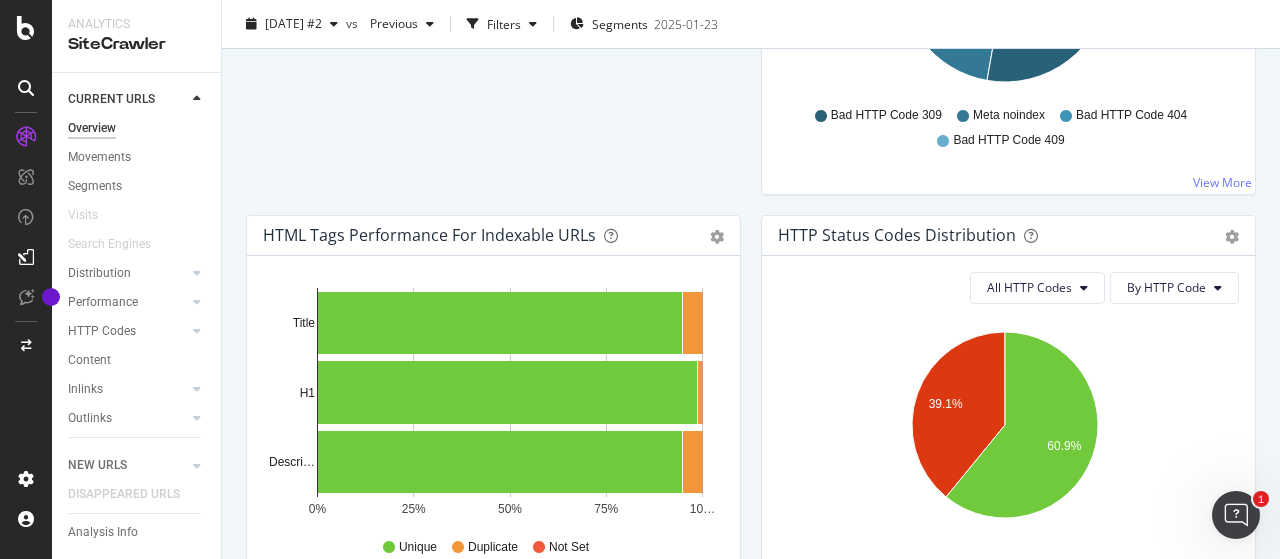 scroll, scrollTop: 900, scrollLeft: 0, axis: vertical 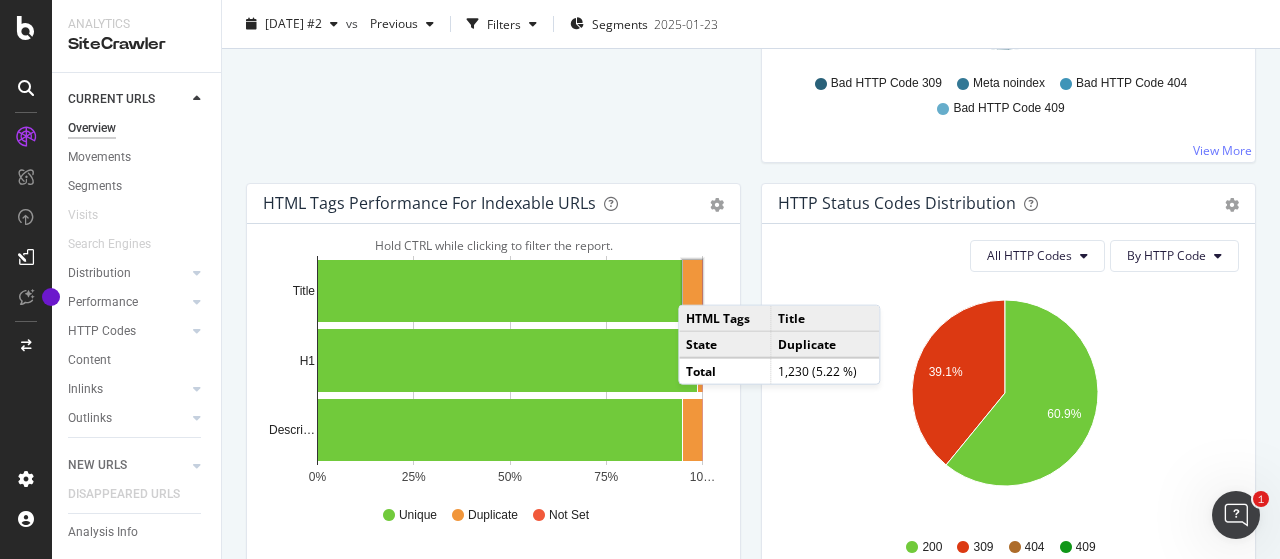 click 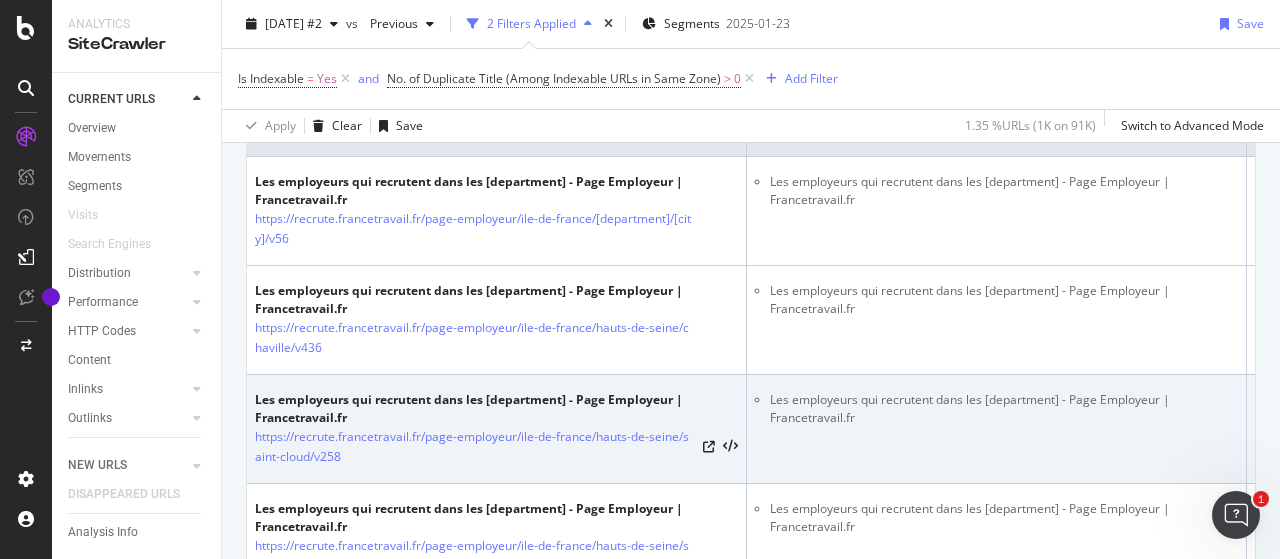 scroll, scrollTop: 600, scrollLeft: 0, axis: vertical 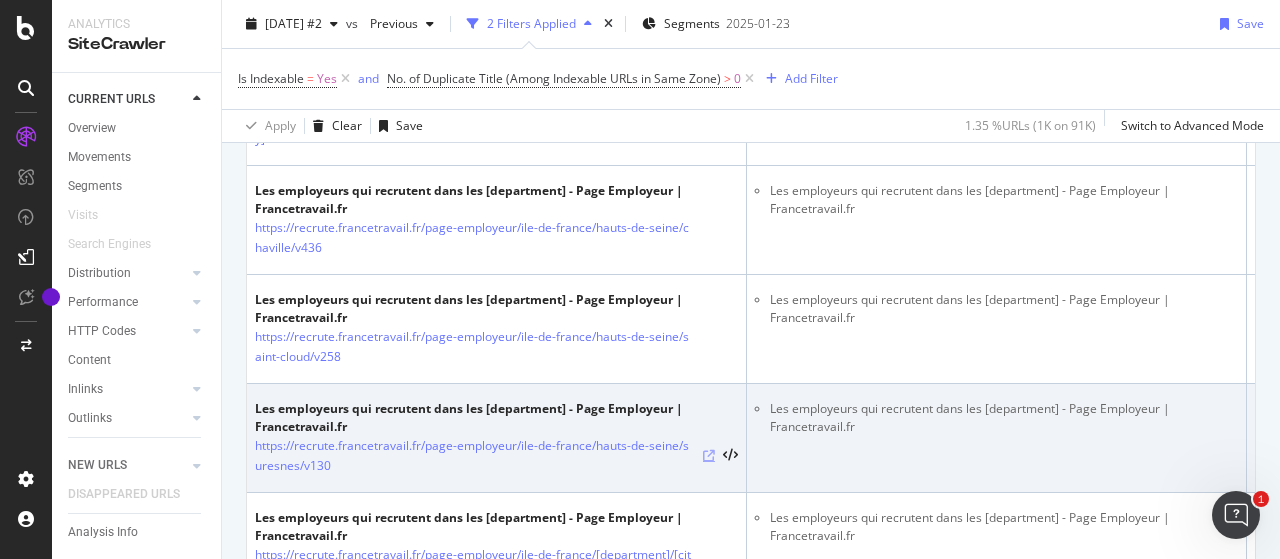 click at bounding box center (709, 456) 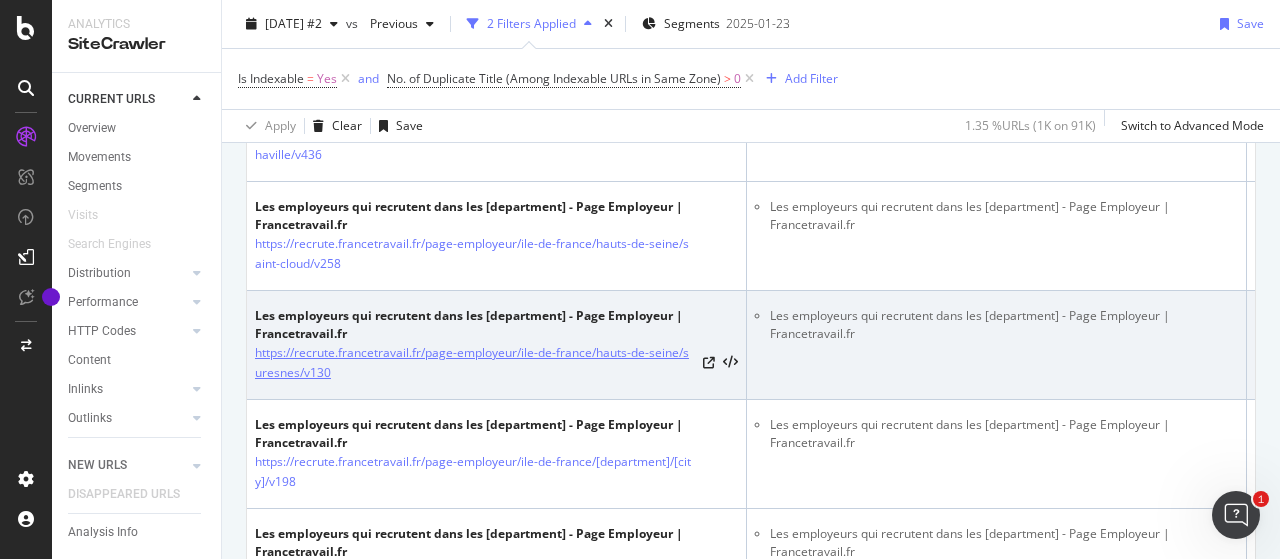 scroll, scrollTop: 800, scrollLeft: 0, axis: vertical 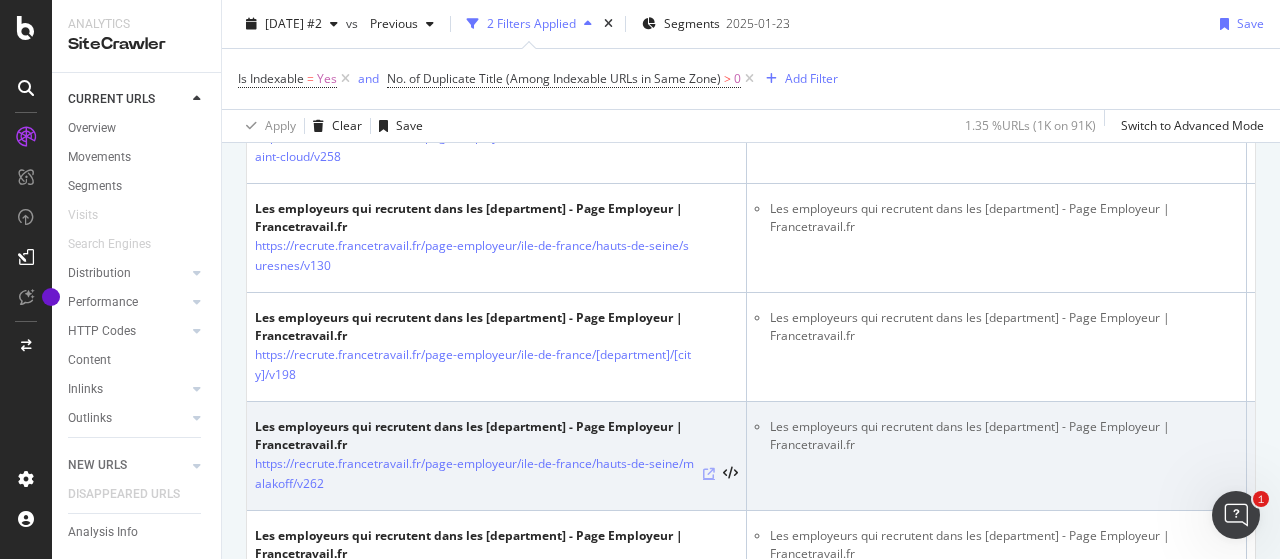 click at bounding box center (709, 474) 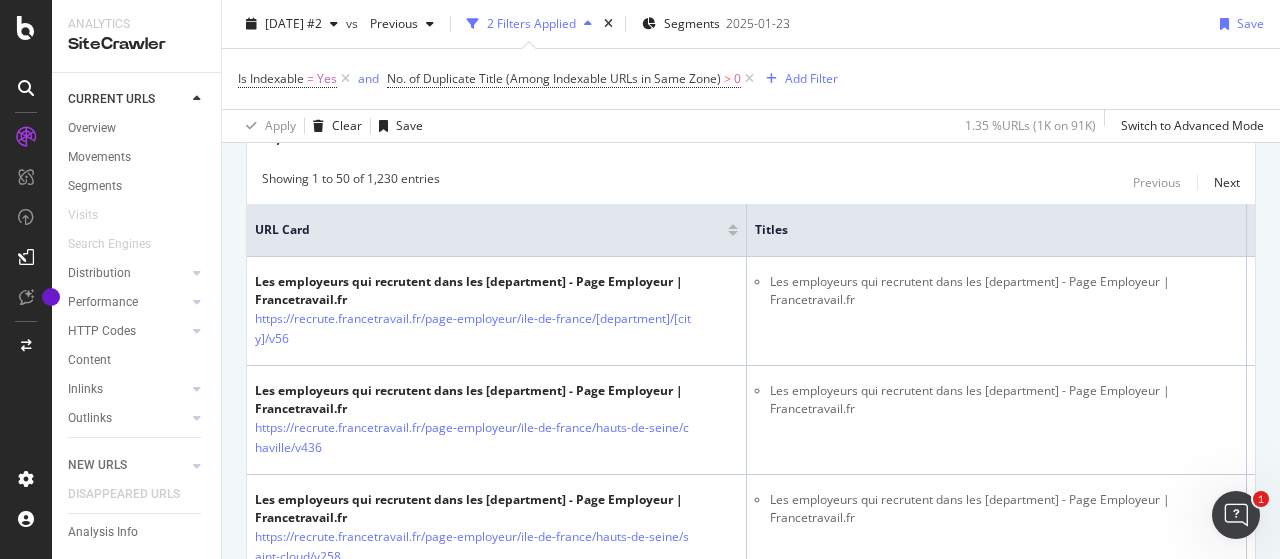 scroll, scrollTop: 500, scrollLeft: 0, axis: vertical 